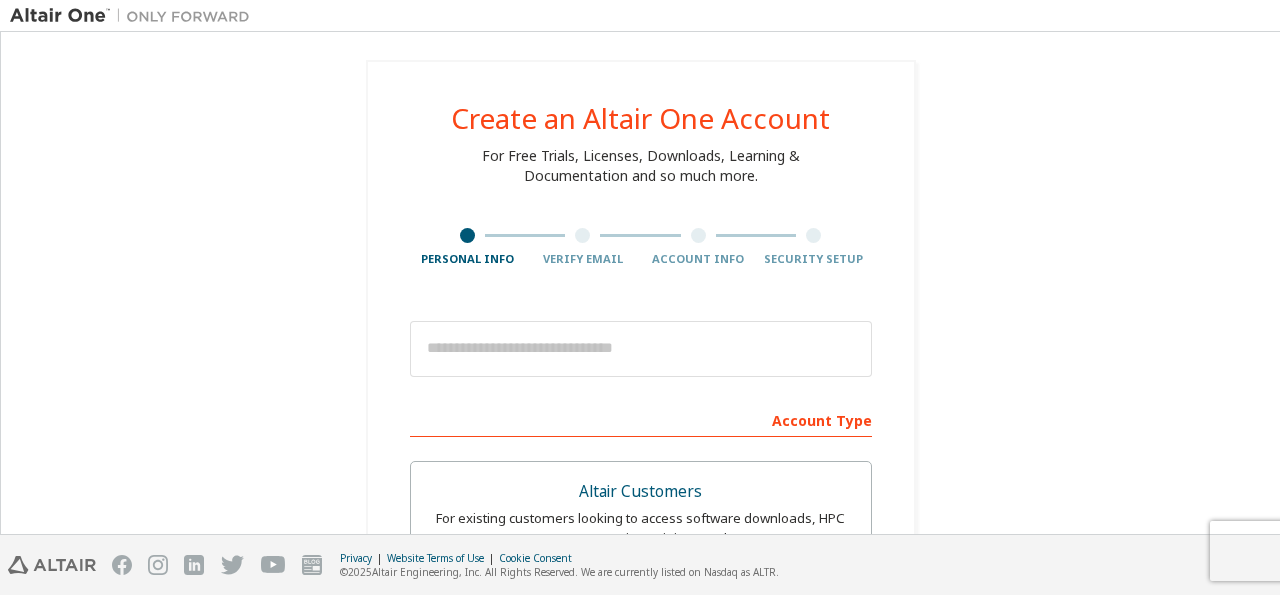 scroll, scrollTop: 0, scrollLeft: 0, axis: both 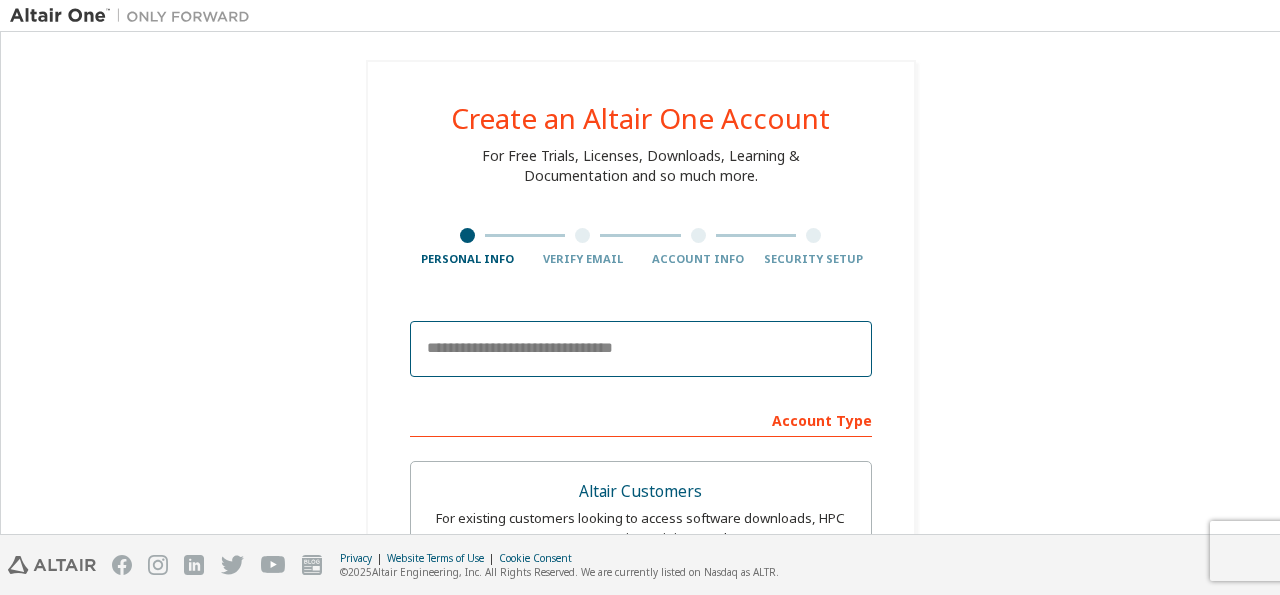 click at bounding box center (641, 349) 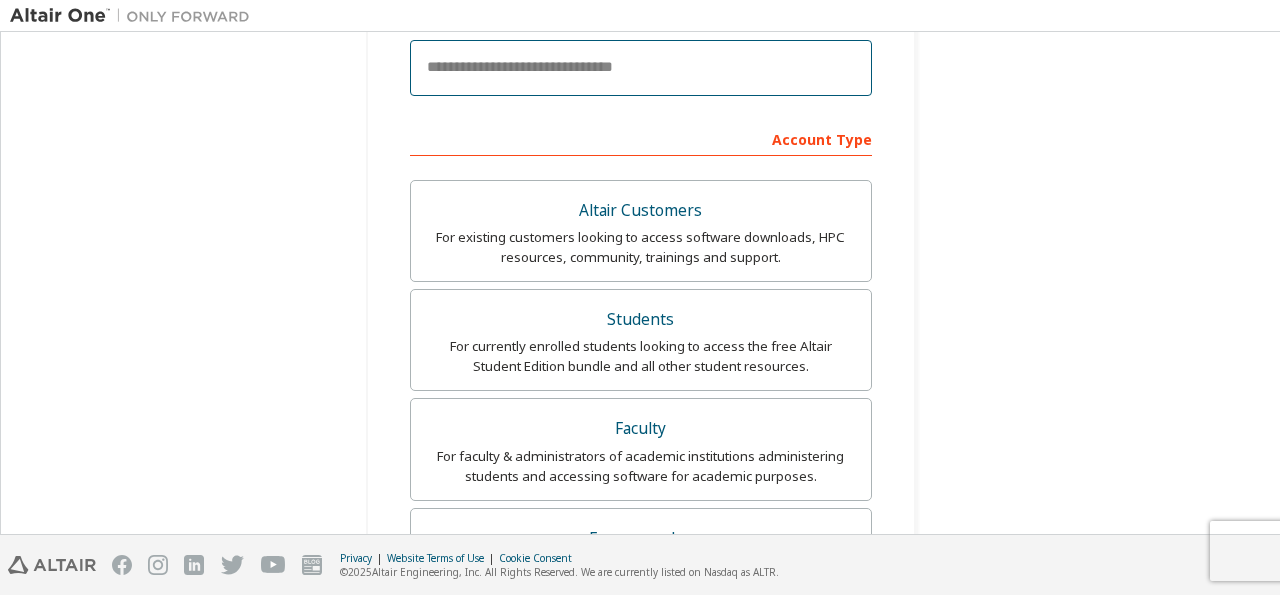 scroll, scrollTop: 321, scrollLeft: 0, axis: vertical 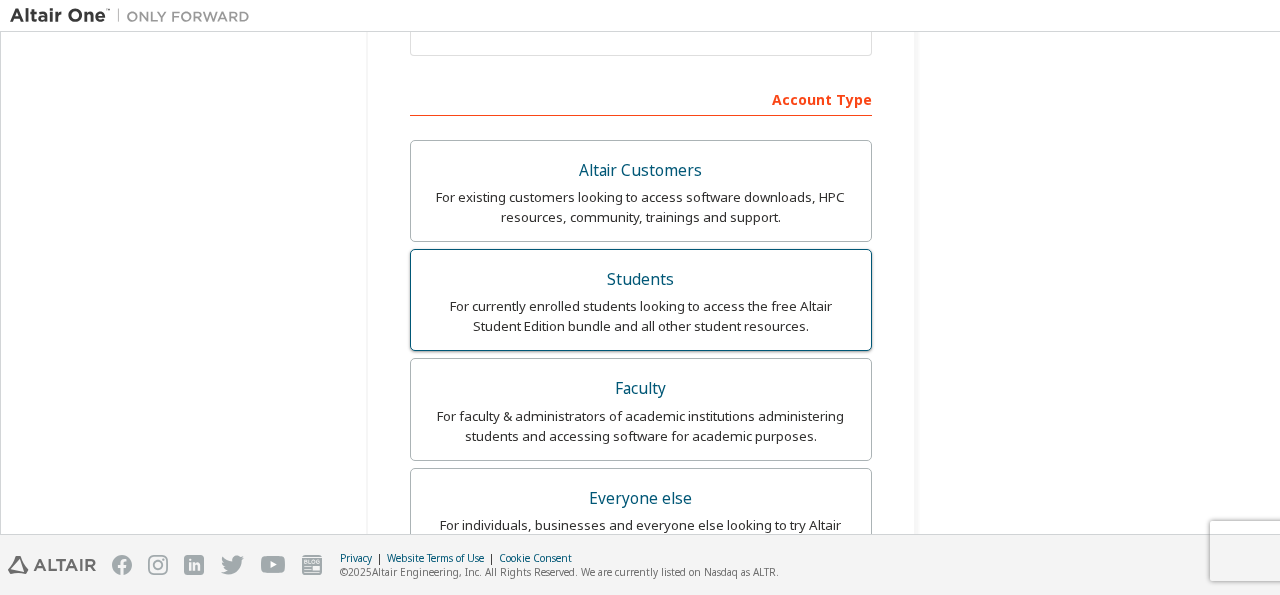 click on "Students For currently enrolled students looking to access the free Altair Student Edition bundle and all other student resources." at bounding box center (641, 300) 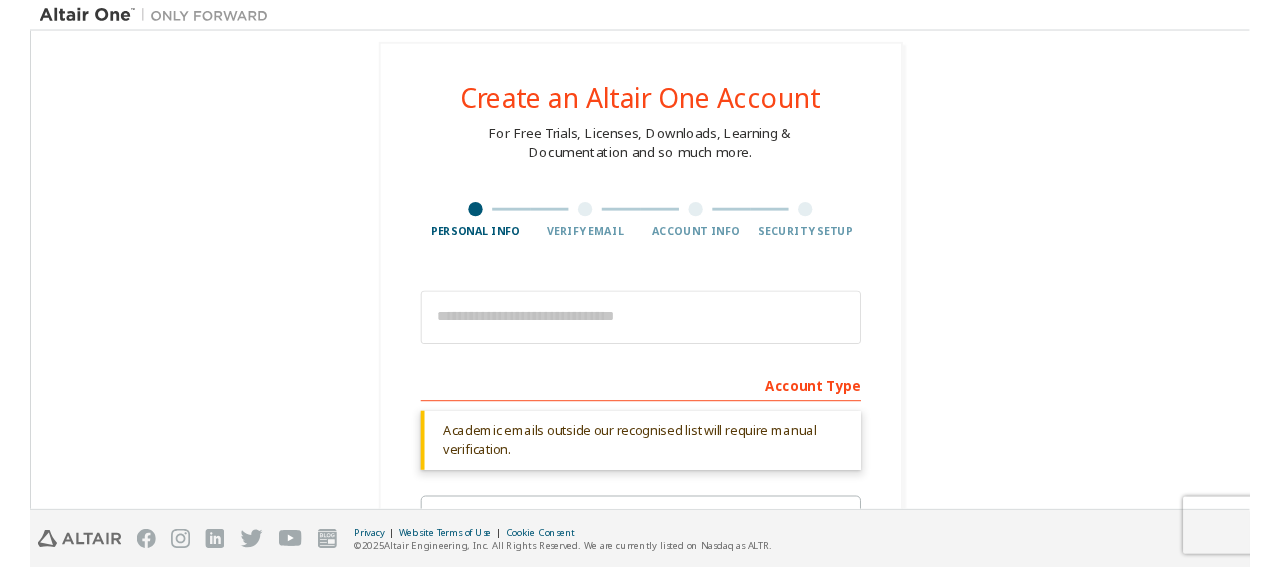 scroll, scrollTop: 0, scrollLeft: 0, axis: both 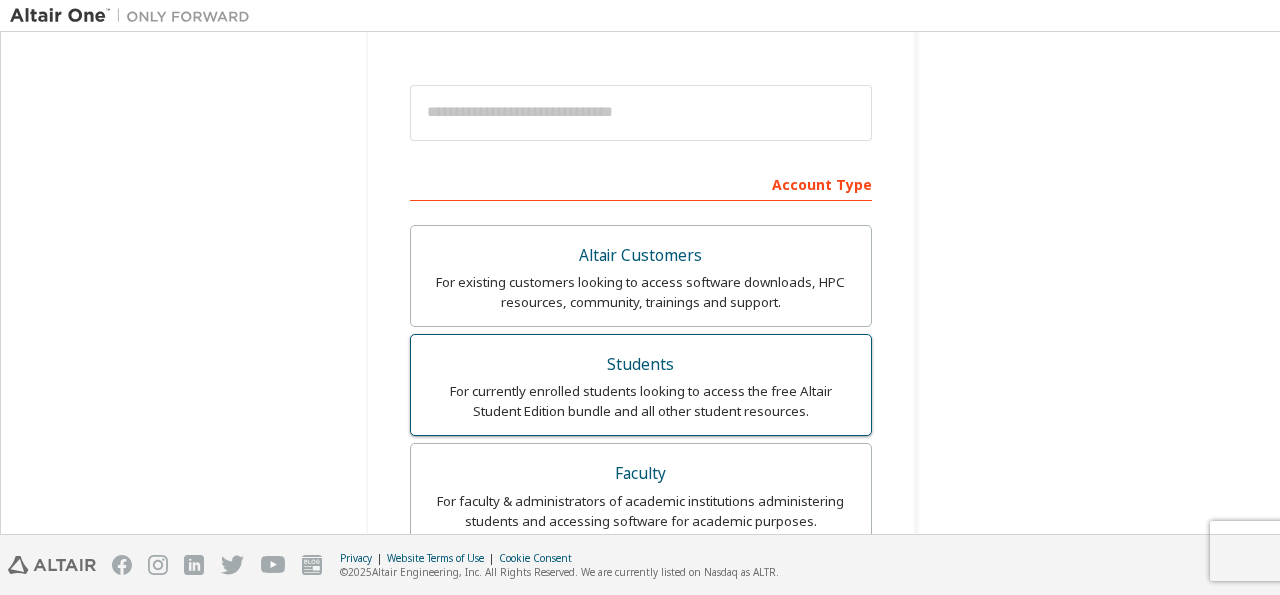 click on "For currently enrolled students looking to access the free Altair Student Edition bundle and all other student resources." at bounding box center [641, 401] 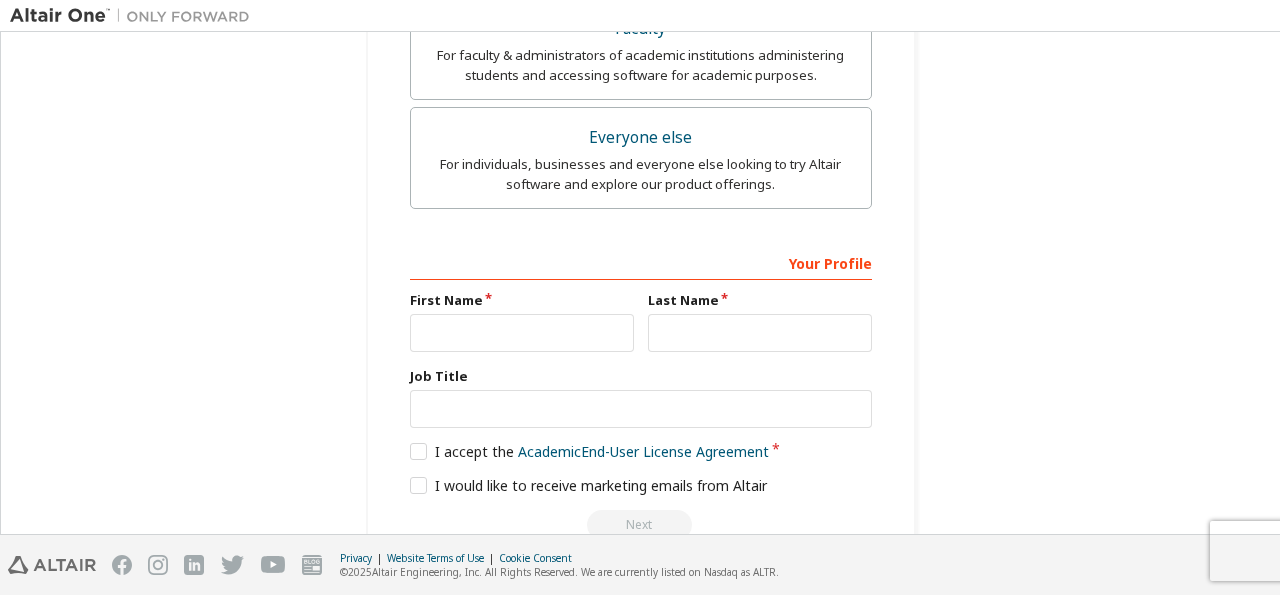 scroll, scrollTop: 801, scrollLeft: 0, axis: vertical 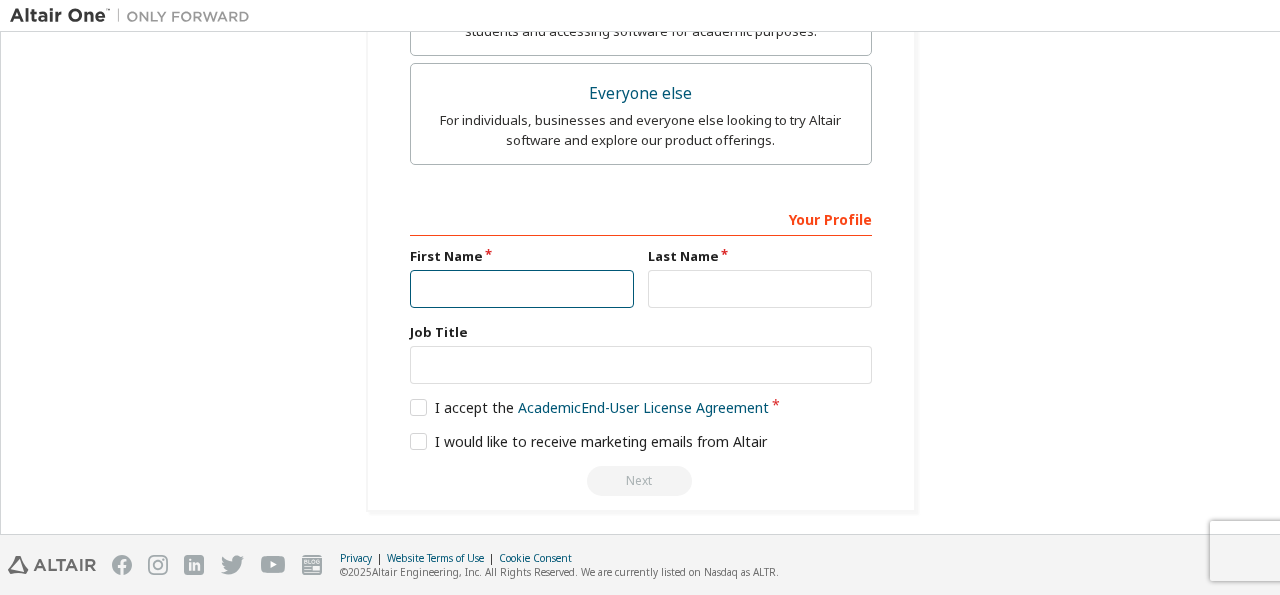 click at bounding box center [522, 289] 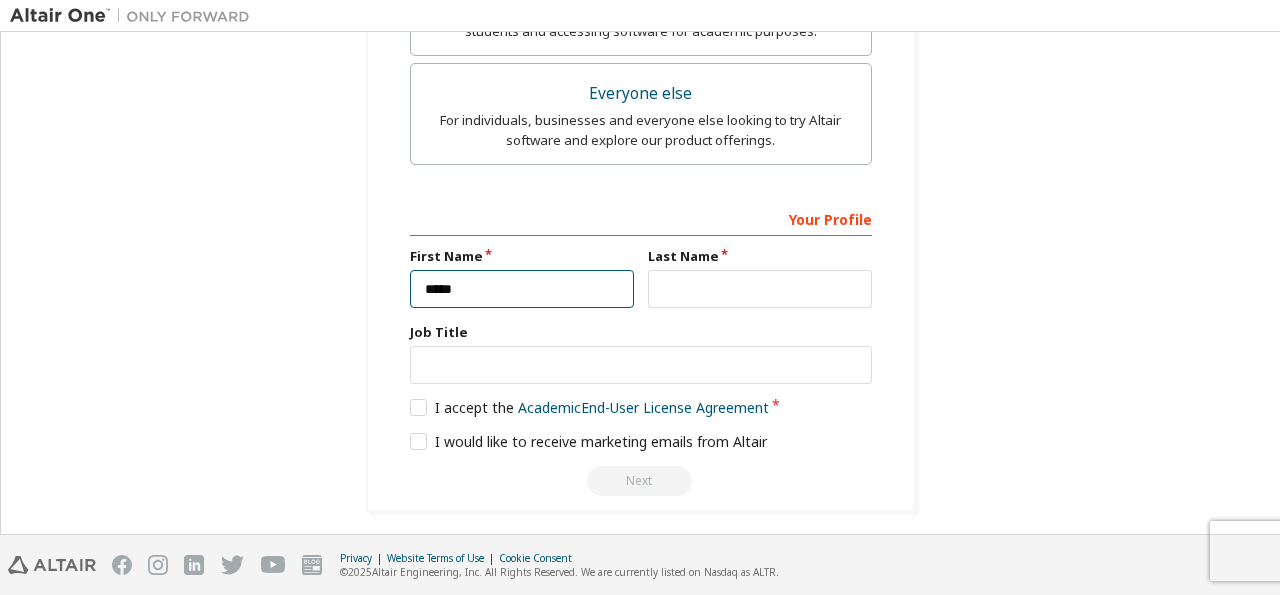 type on "*****" 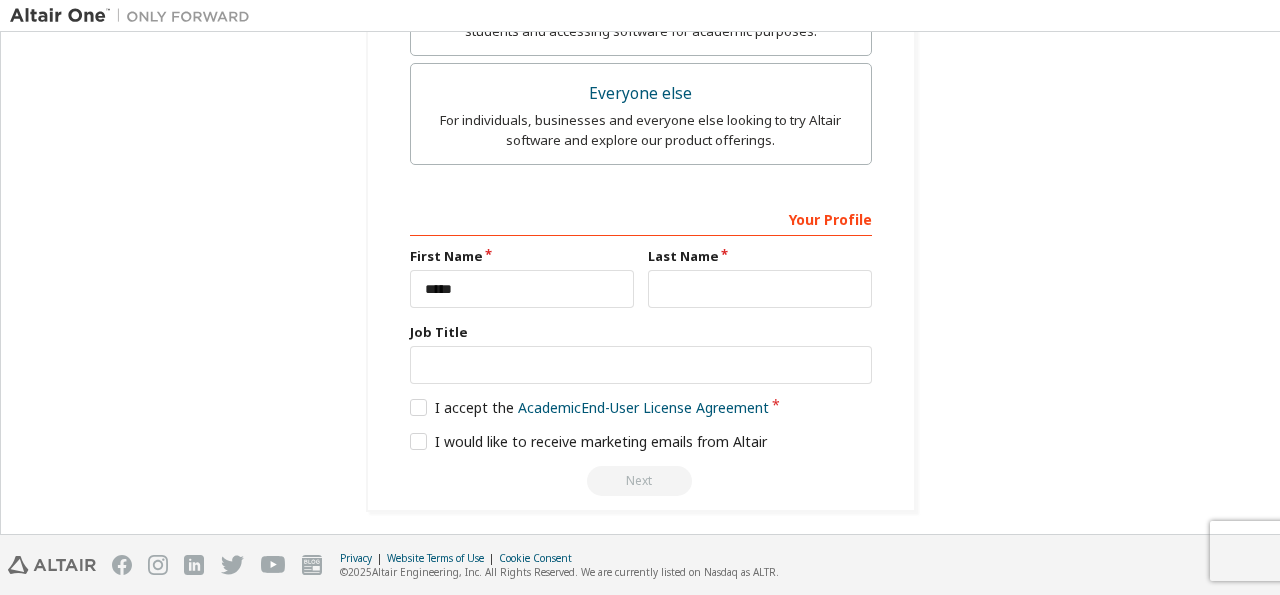 drag, startPoint x: 665, startPoint y: 307, endPoint x: 664, endPoint y: 283, distance: 24.020824 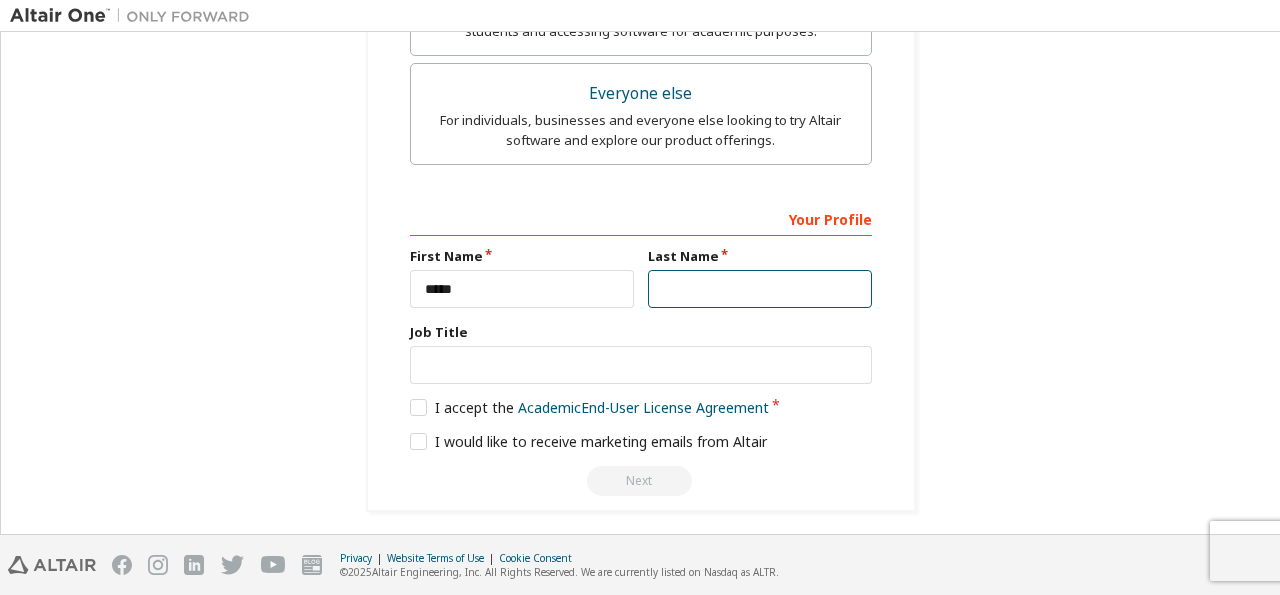 click at bounding box center [760, 289] 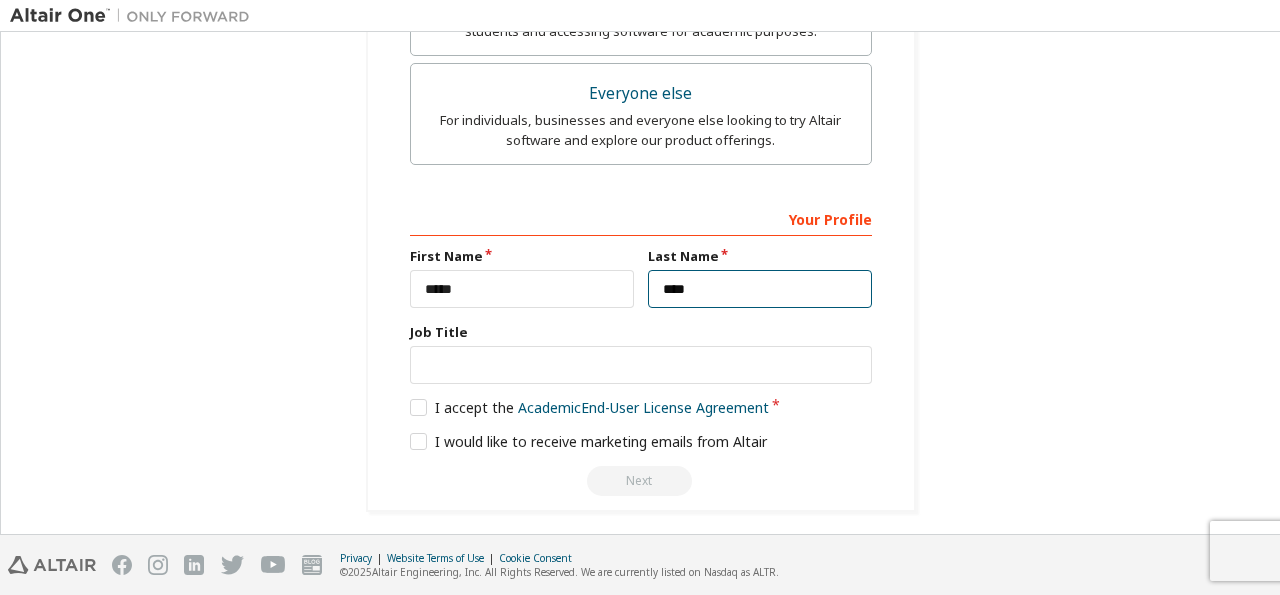 type on "****" 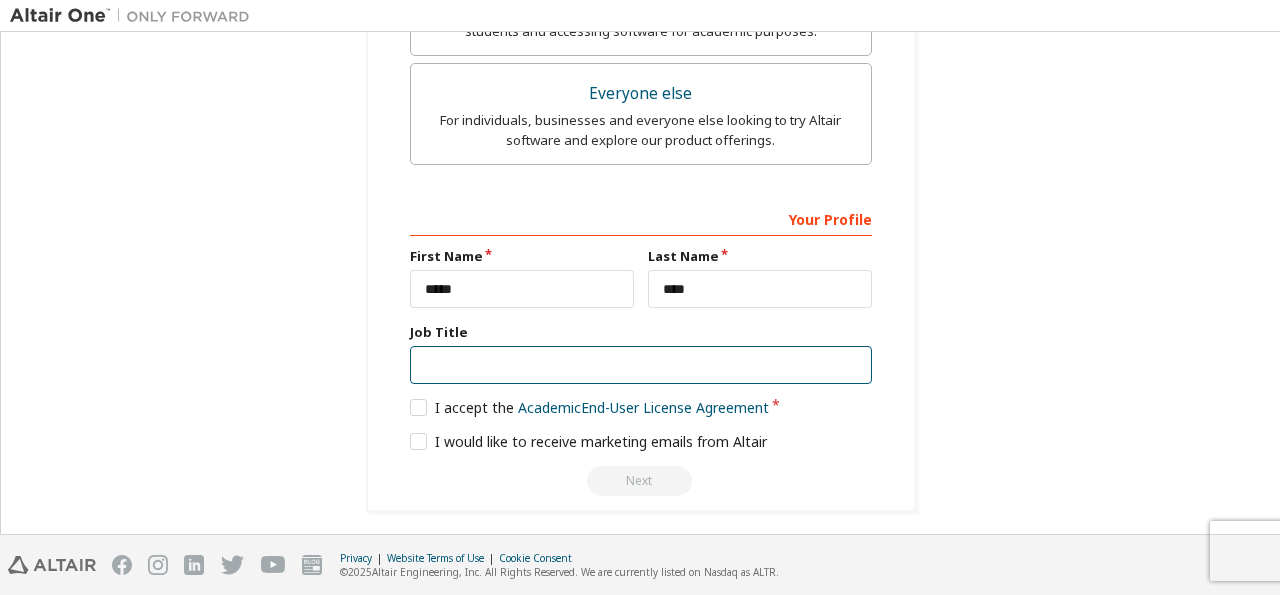 click at bounding box center (641, 365) 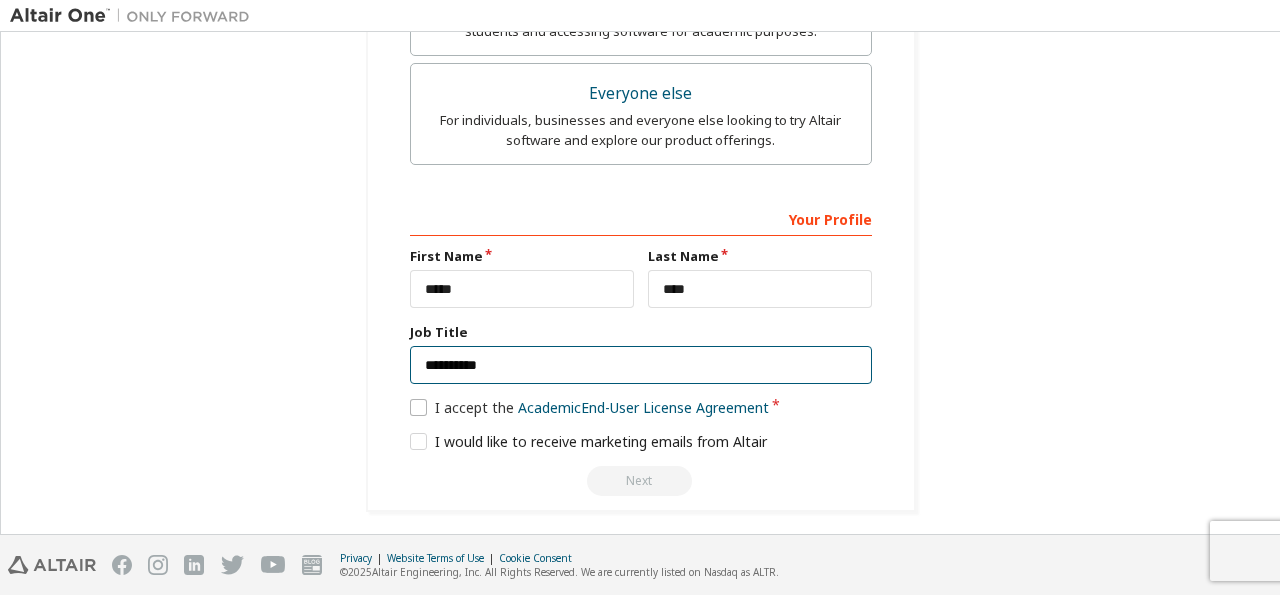 type on "**********" 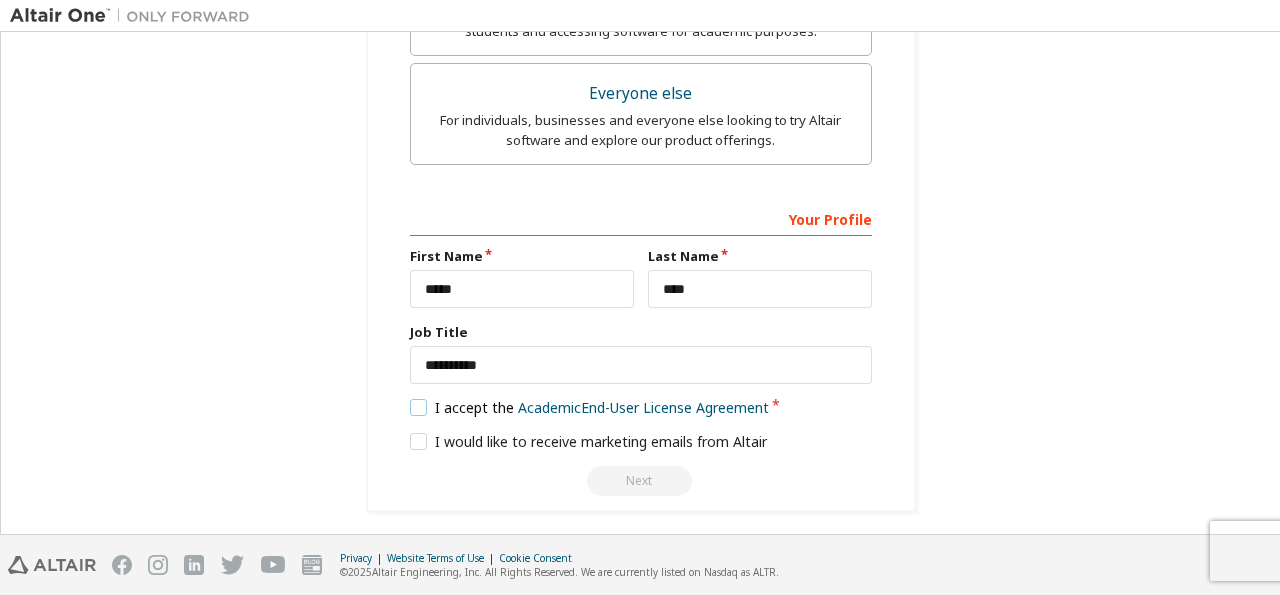 click on "I accept the   Academic   End-User License Agreement" at bounding box center (590, 407) 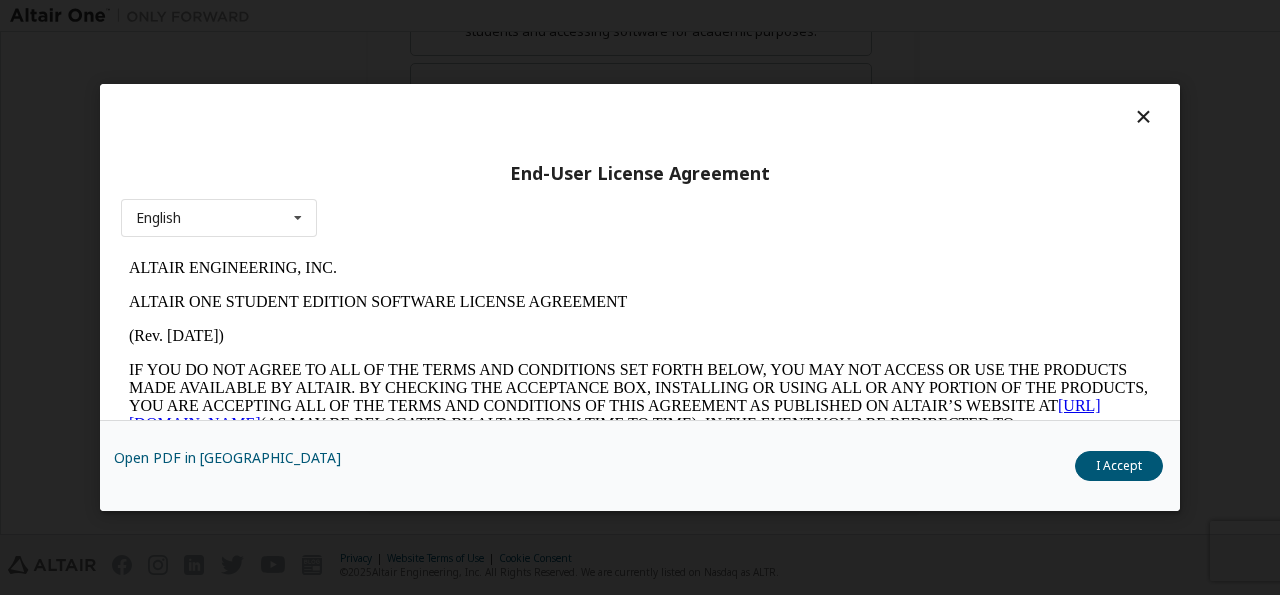 scroll, scrollTop: 0, scrollLeft: 0, axis: both 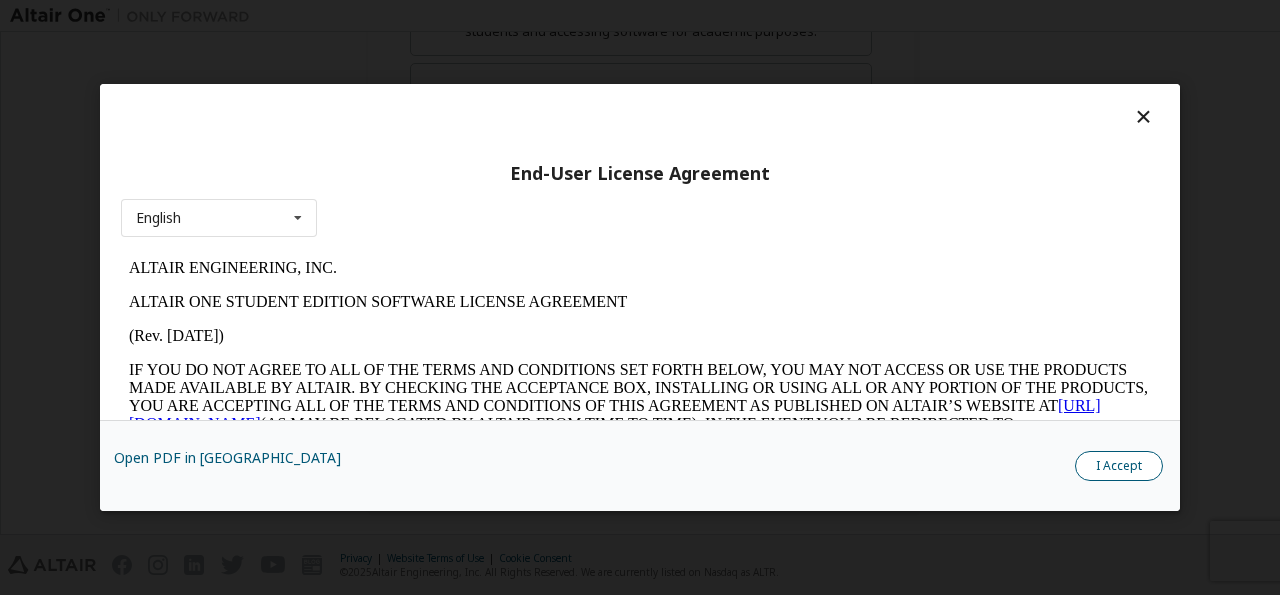 click on "I Accept" at bounding box center [1119, 466] 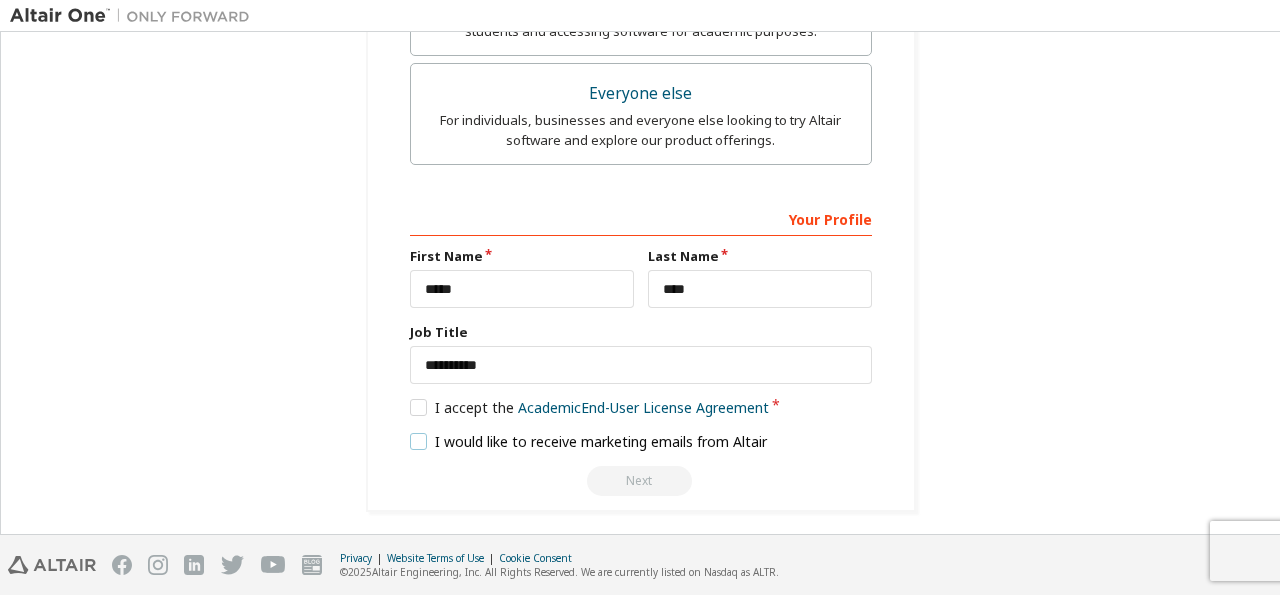 click on "I would like to receive marketing emails from Altair" at bounding box center (589, 441) 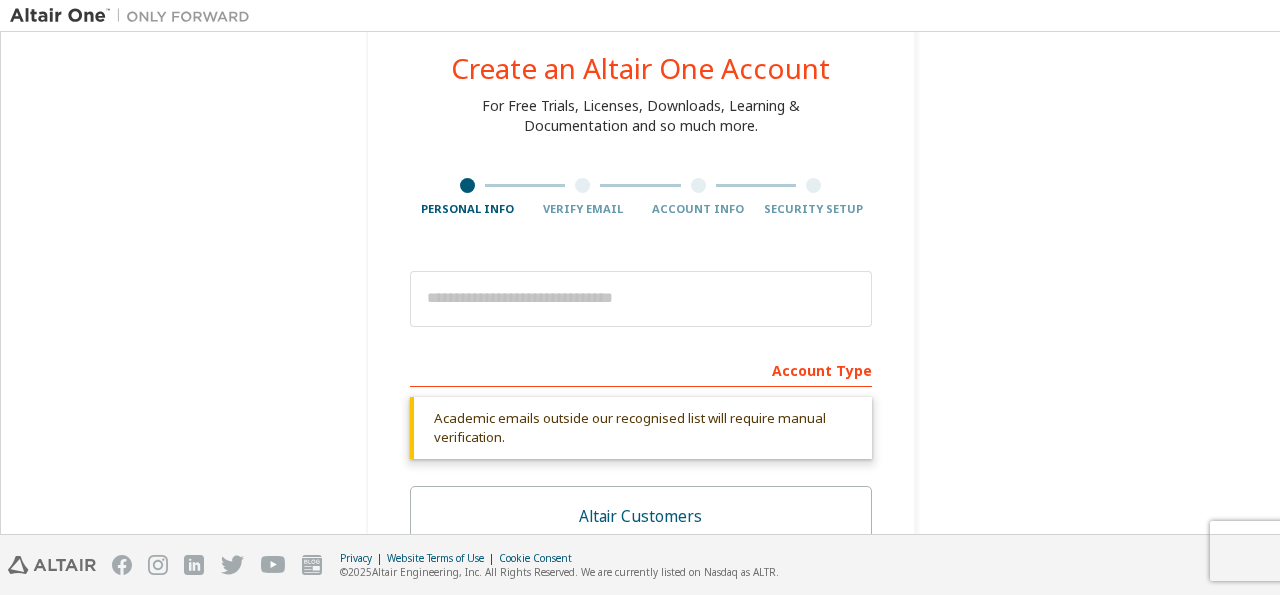 scroll, scrollTop: 45, scrollLeft: 0, axis: vertical 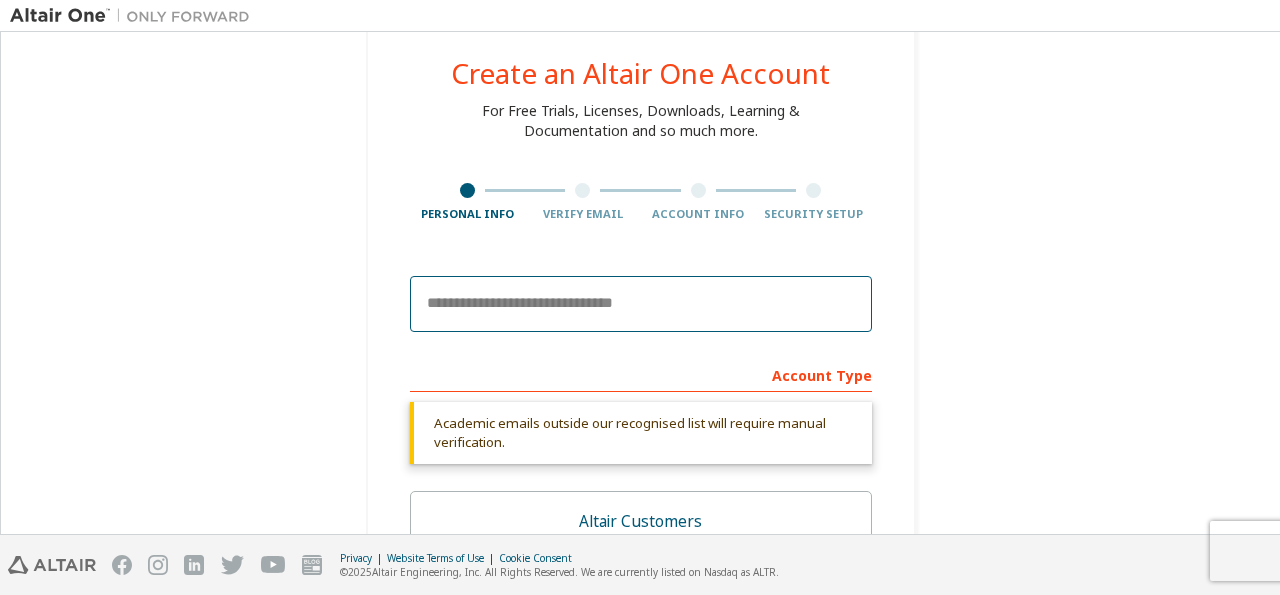 click at bounding box center (641, 304) 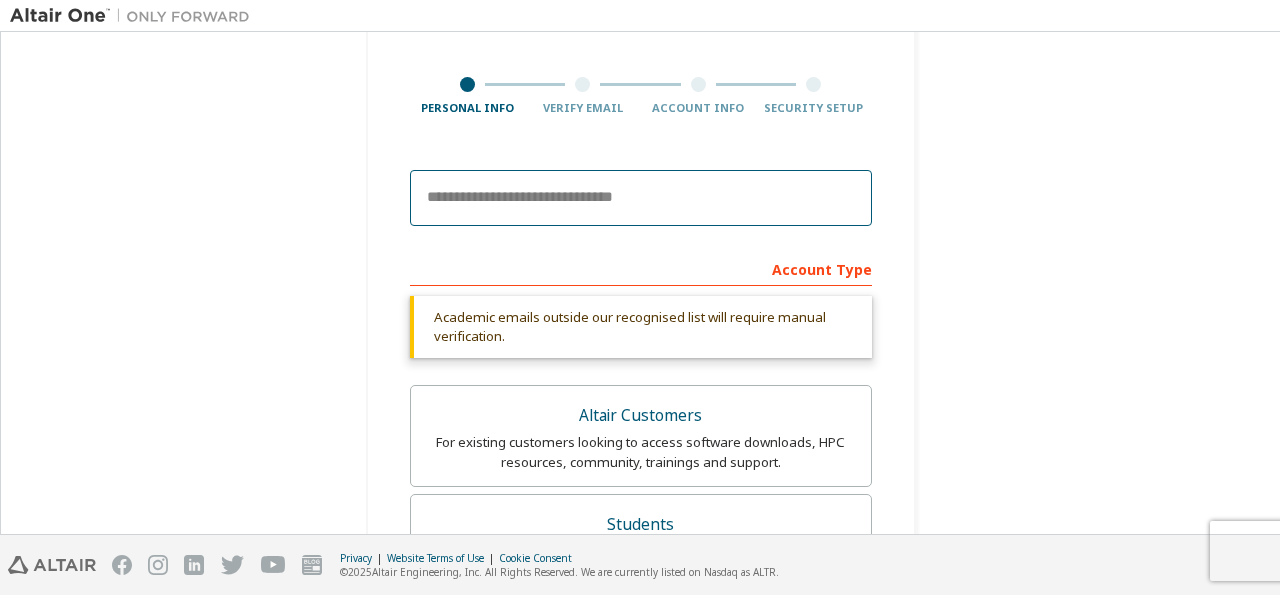 scroll, scrollTop: 147, scrollLeft: 0, axis: vertical 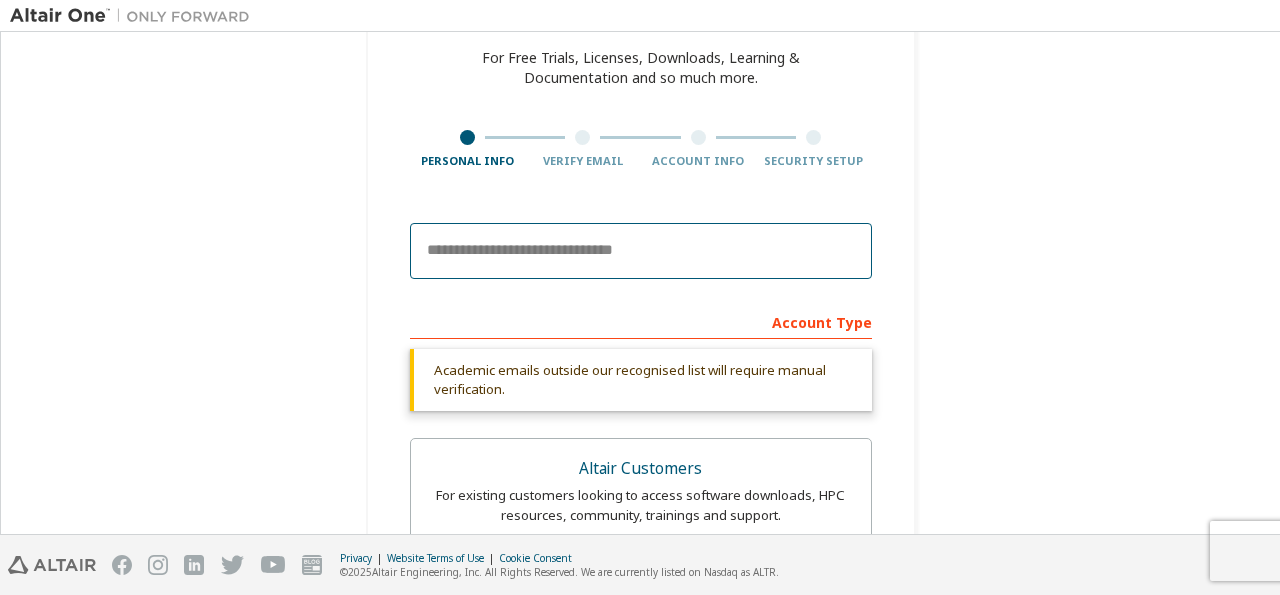 click at bounding box center [641, 251] 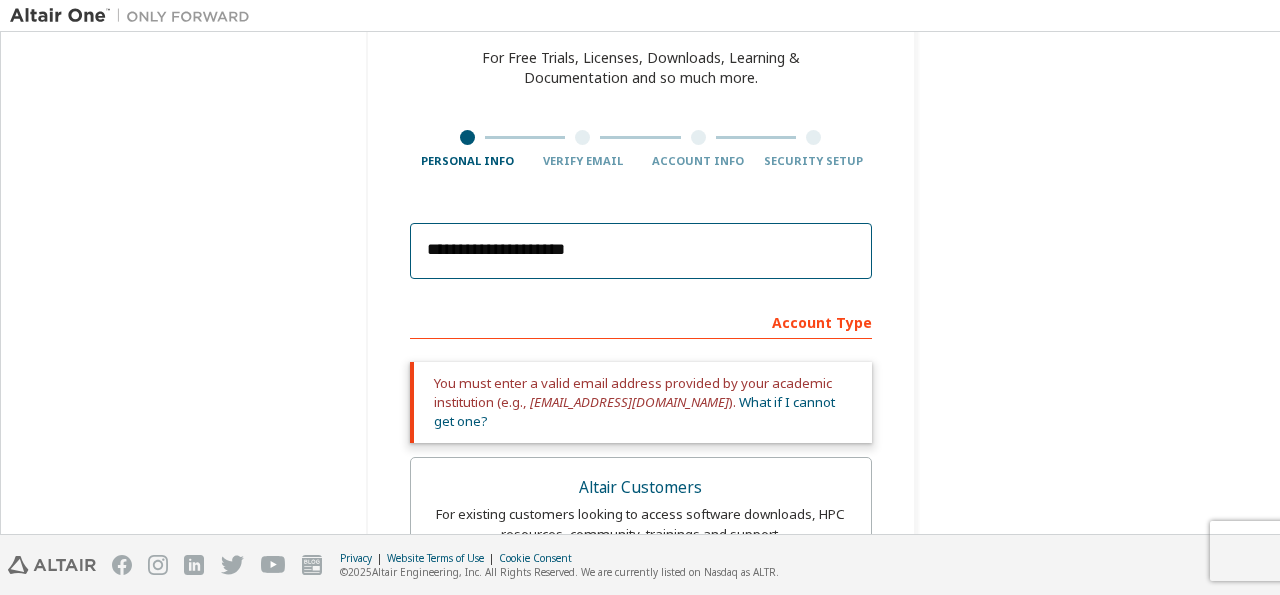 type on "**********" 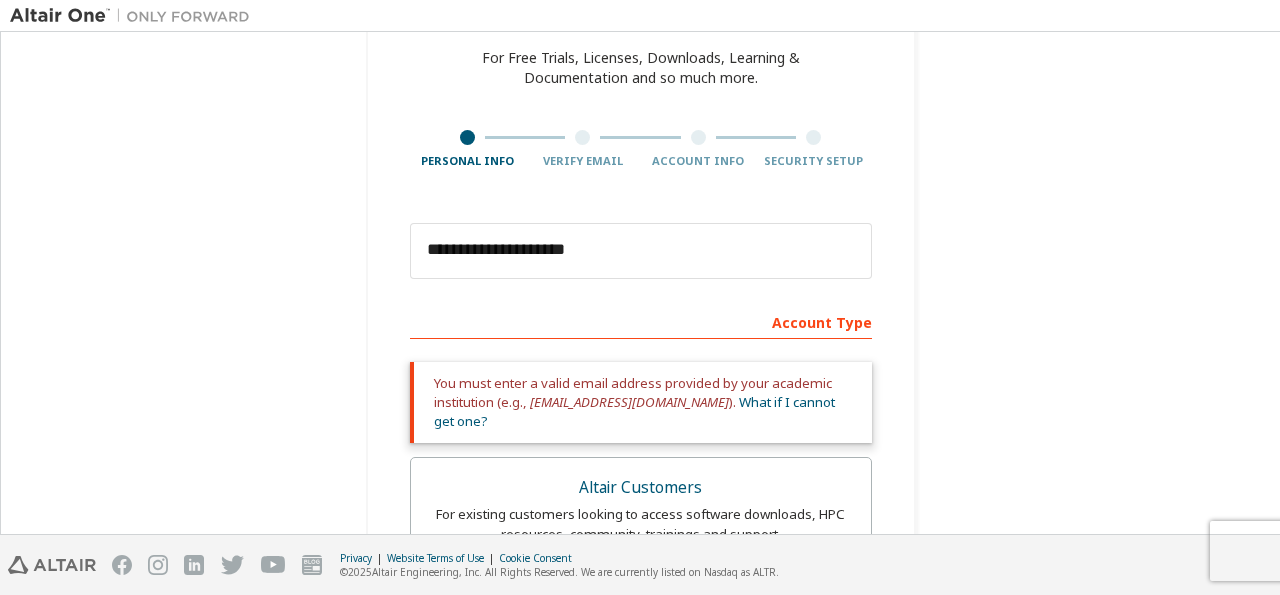 click on "**********" at bounding box center (640, 598) 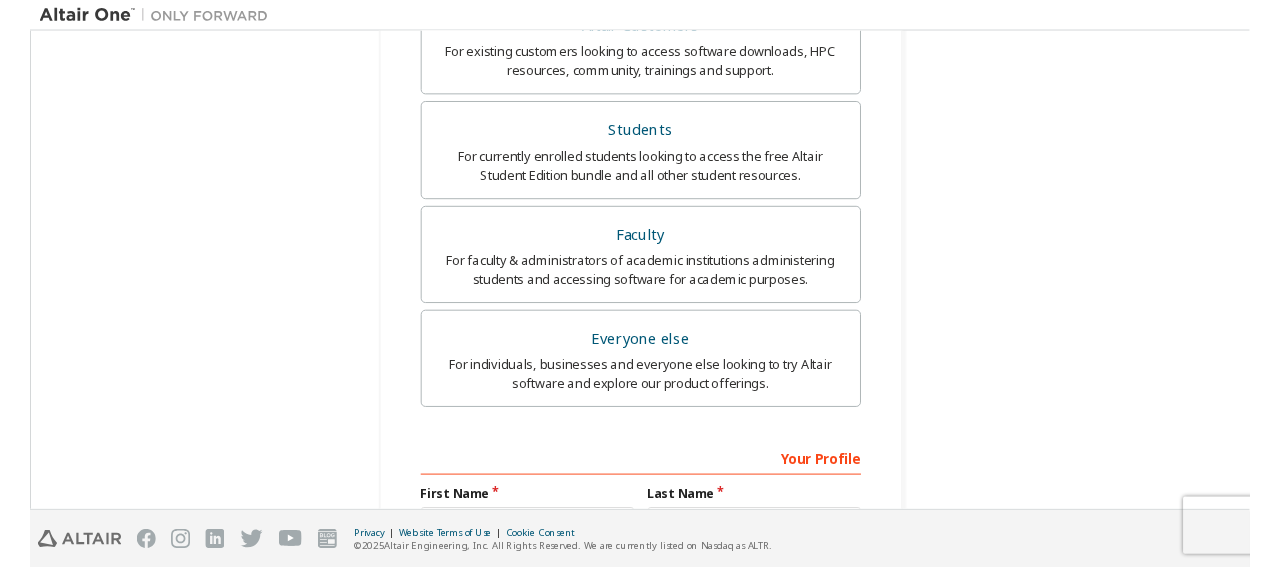 scroll, scrollTop: 577, scrollLeft: 0, axis: vertical 